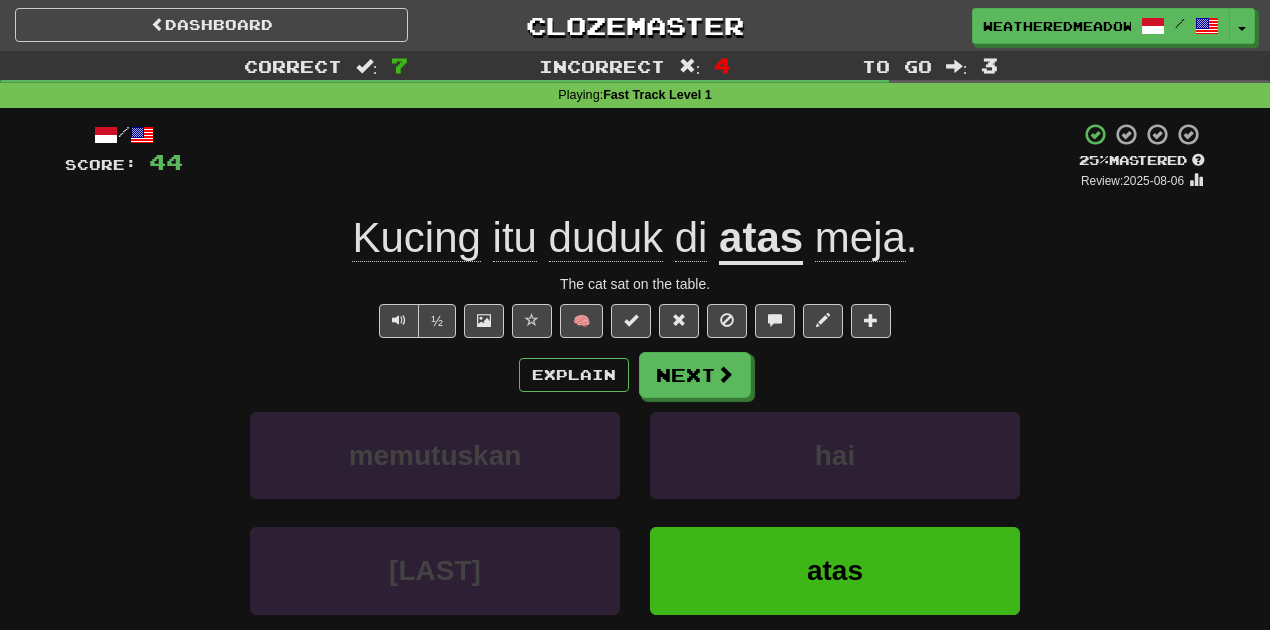 scroll, scrollTop: 114, scrollLeft: 0, axis: vertical 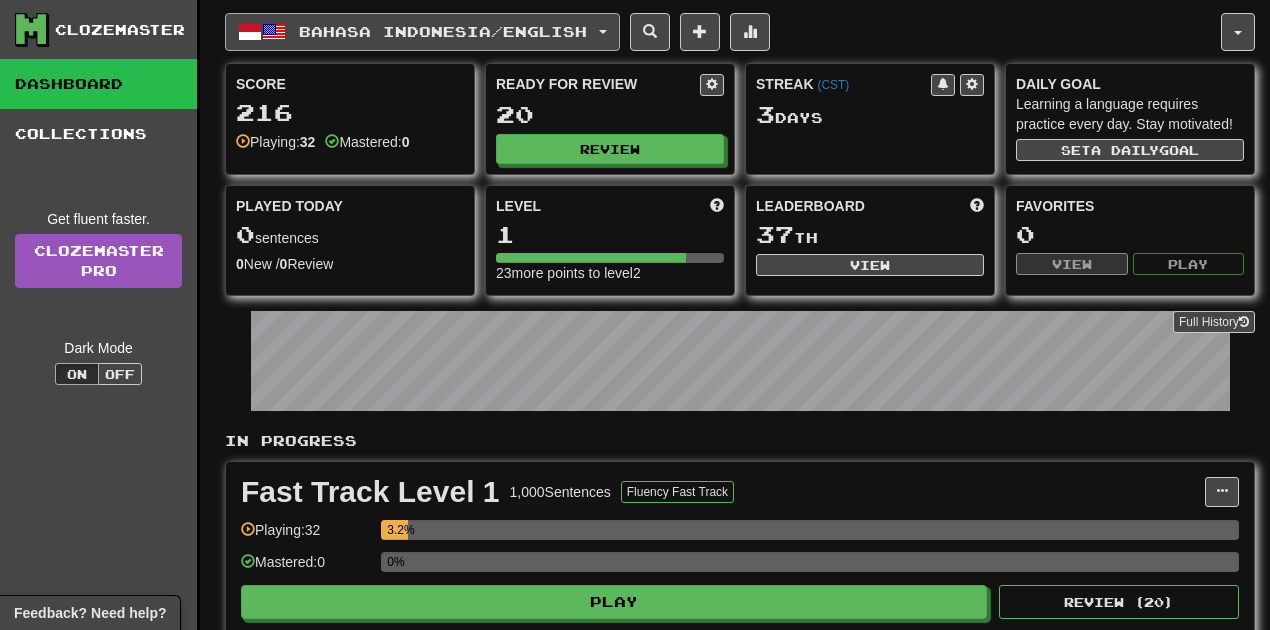 click on "Bahasa Indonesia  /  English" at bounding box center (443, 31) 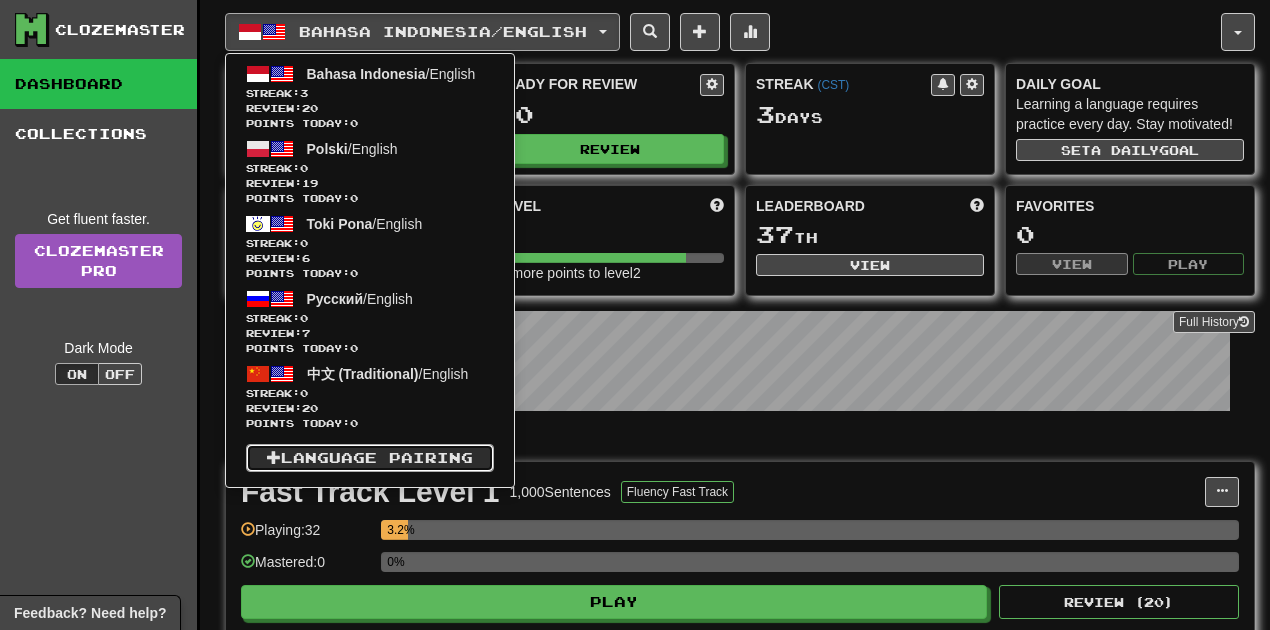 click on "Language Pairing" at bounding box center [370, 458] 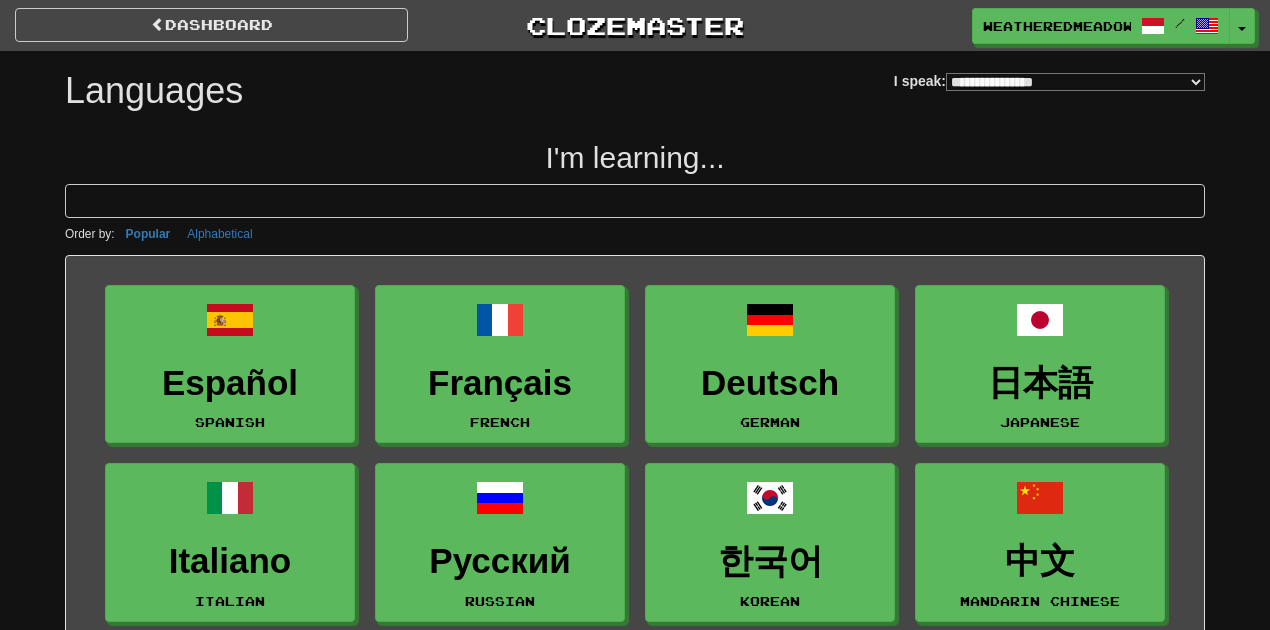 select on "*******" 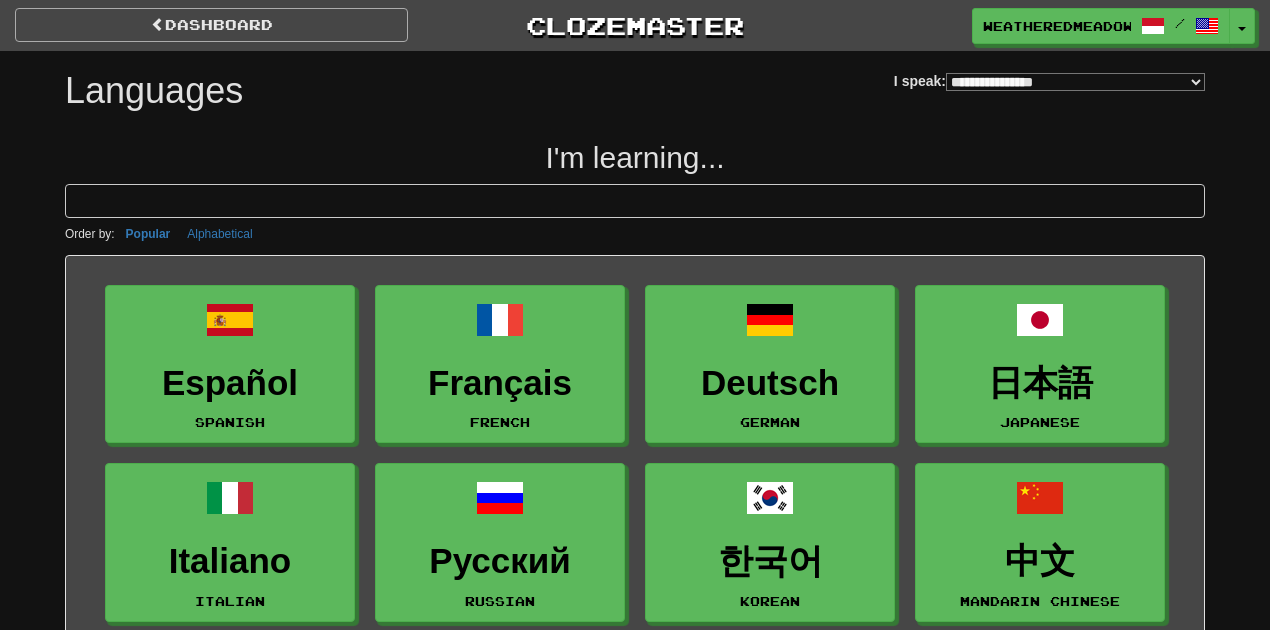 scroll, scrollTop: 0, scrollLeft: 0, axis: both 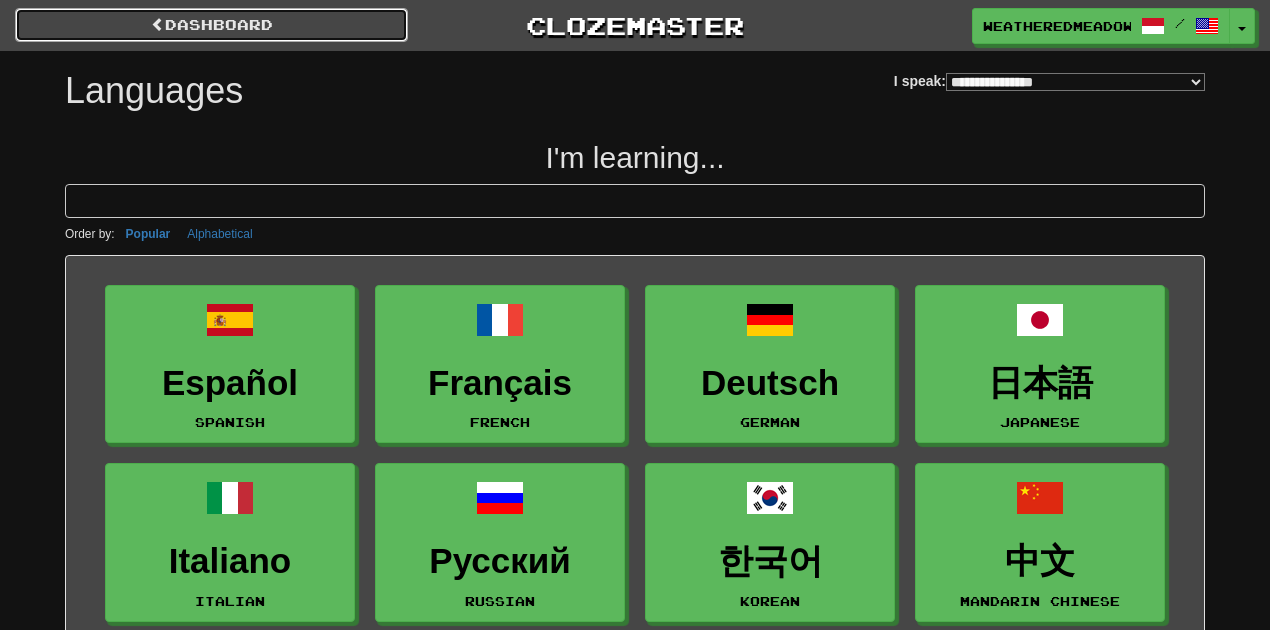 click on "dashboard" at bounding box center (211, 25) 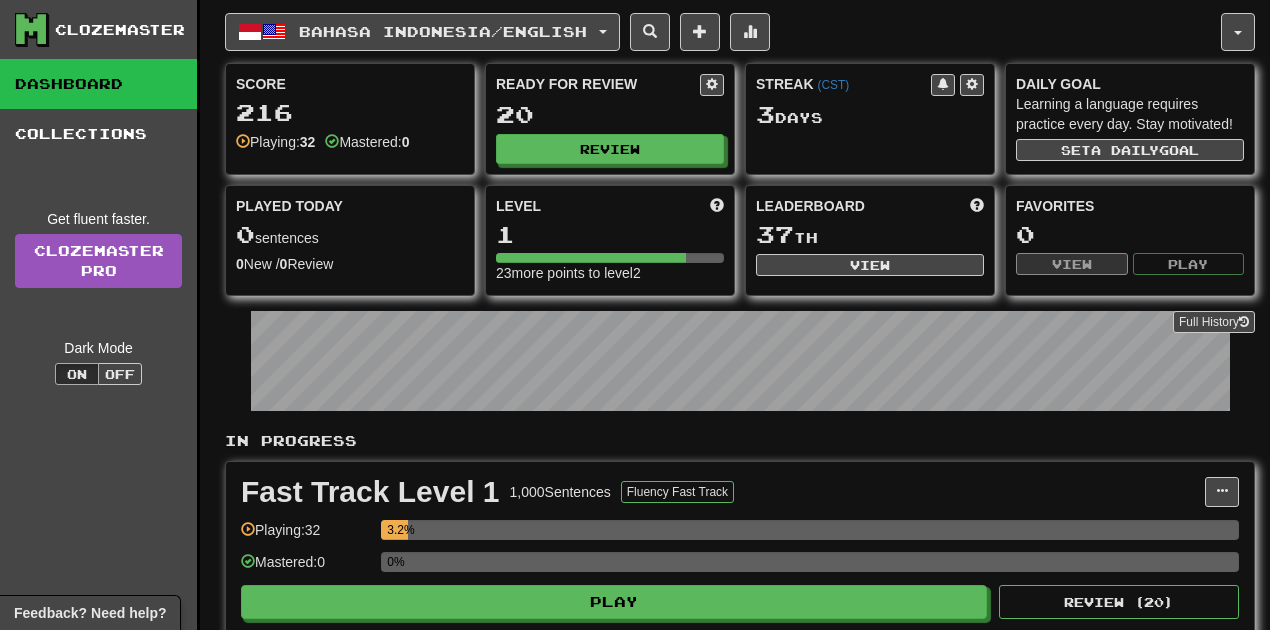 scroll, scrollTop: 0, scrollLeft: 0, axis: both 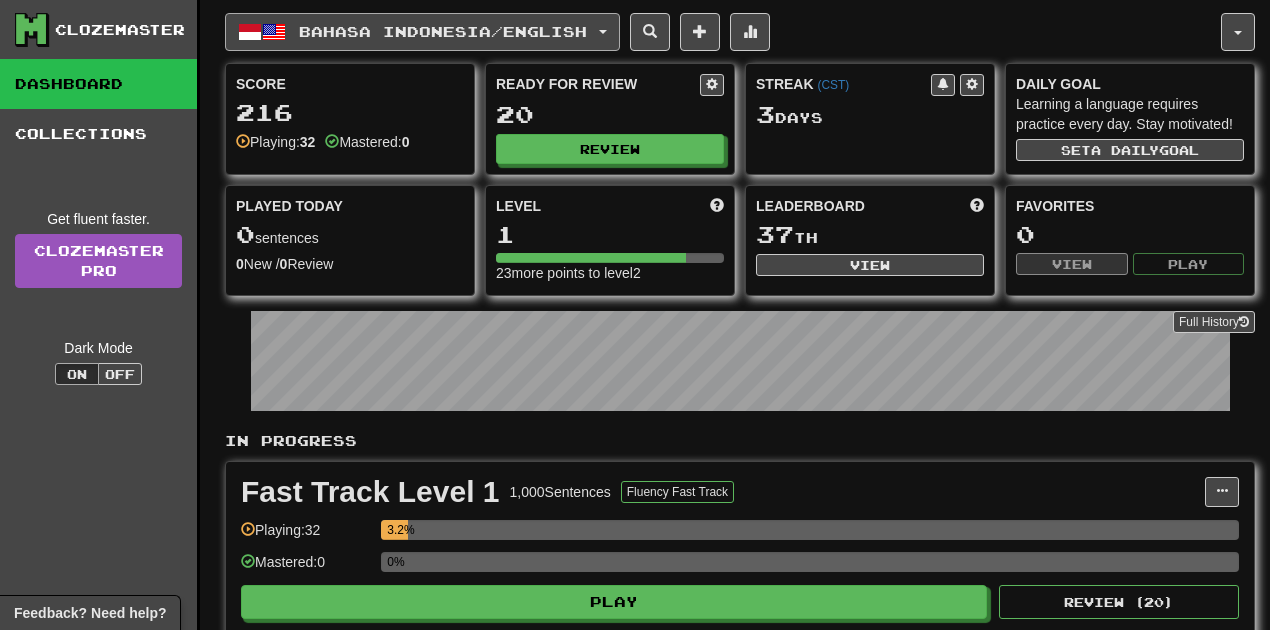 click on "Bahasa Indonesia  /  English" at bounding box center (422, 32) 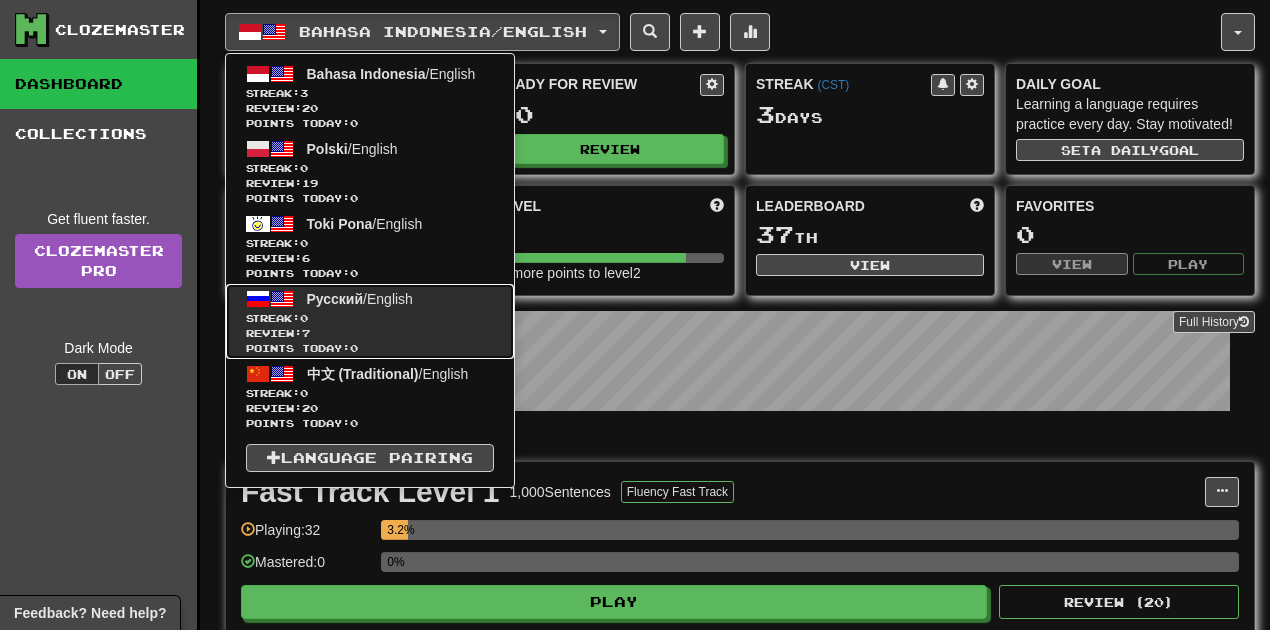 click on "Review:  7" at bounding box center [370, 333] 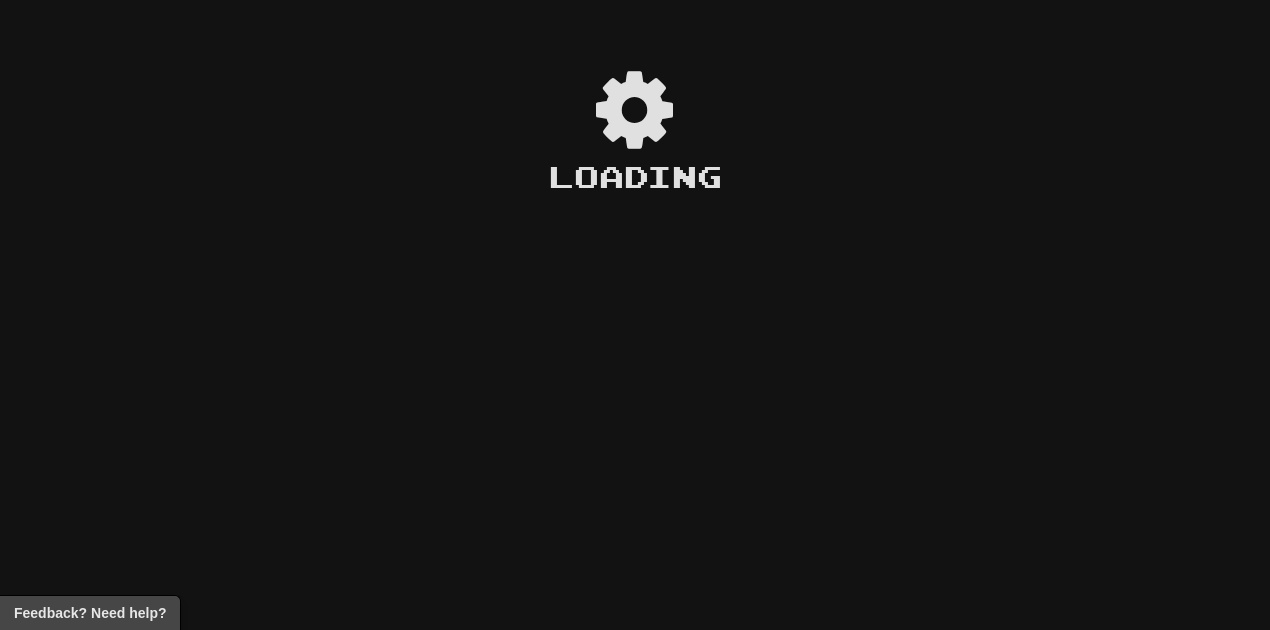scroll, scrollTop: 0, scrollLeft: 0, axis: both 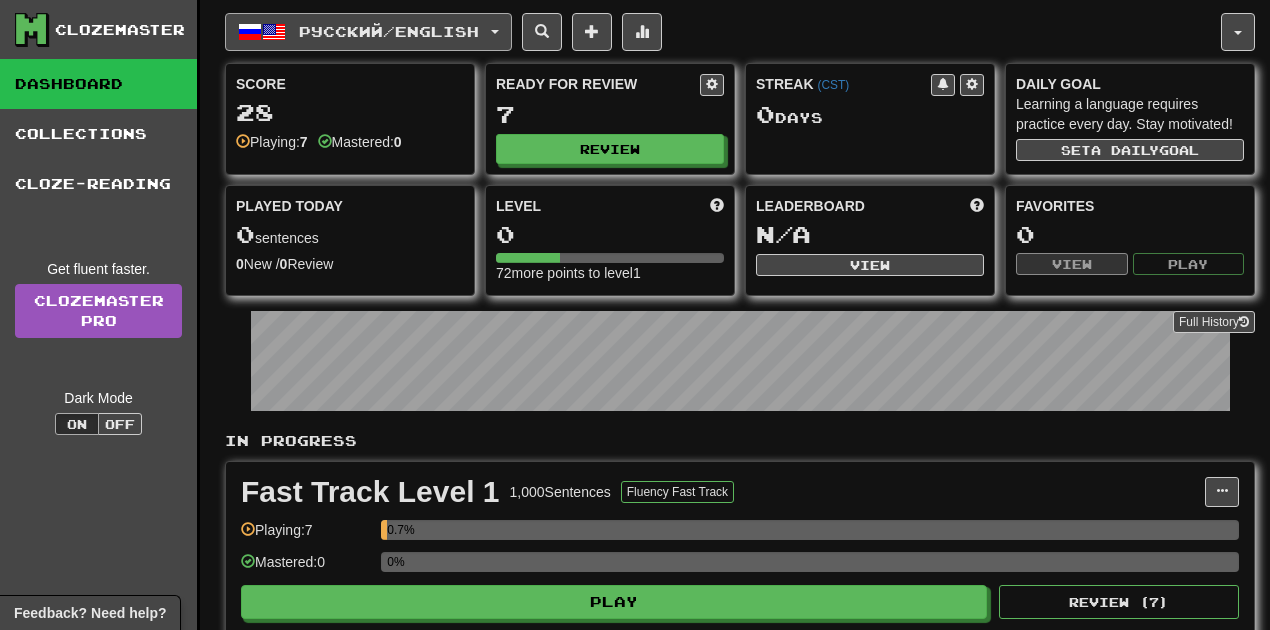 click on "Русский  /  English" at bounding box center [368, 32] 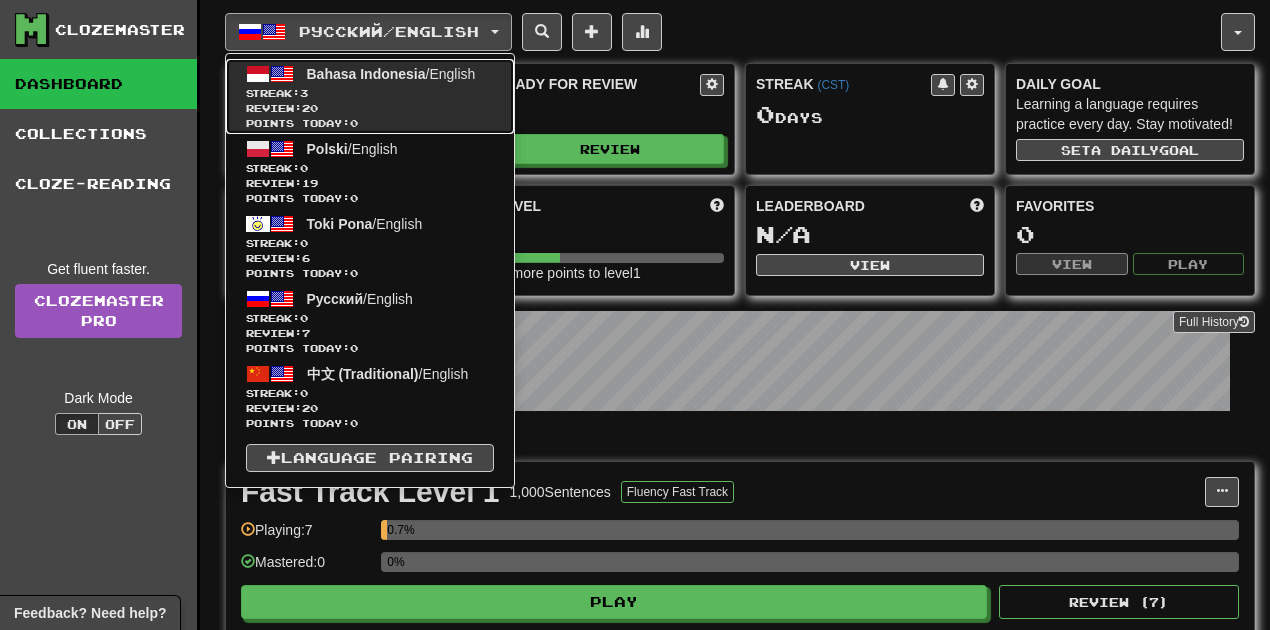 click on "Streak:  3" at bounding box center [370, 93] 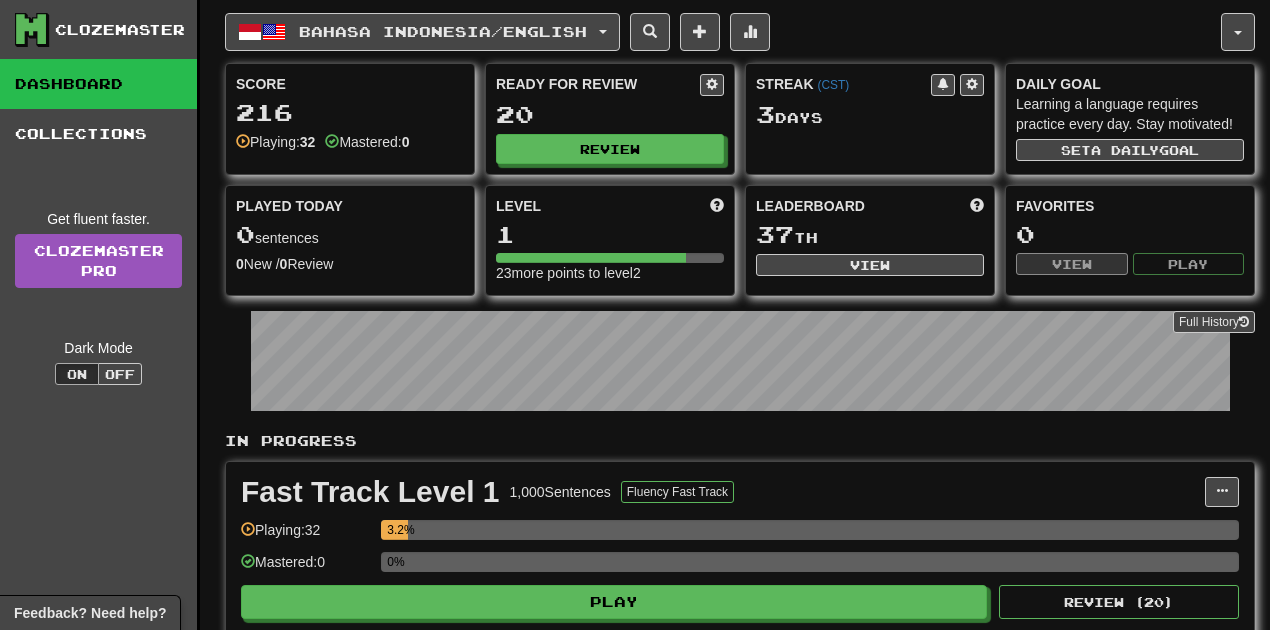scroll, scrollTop: 0, scrollLeft: 0, axis: both 